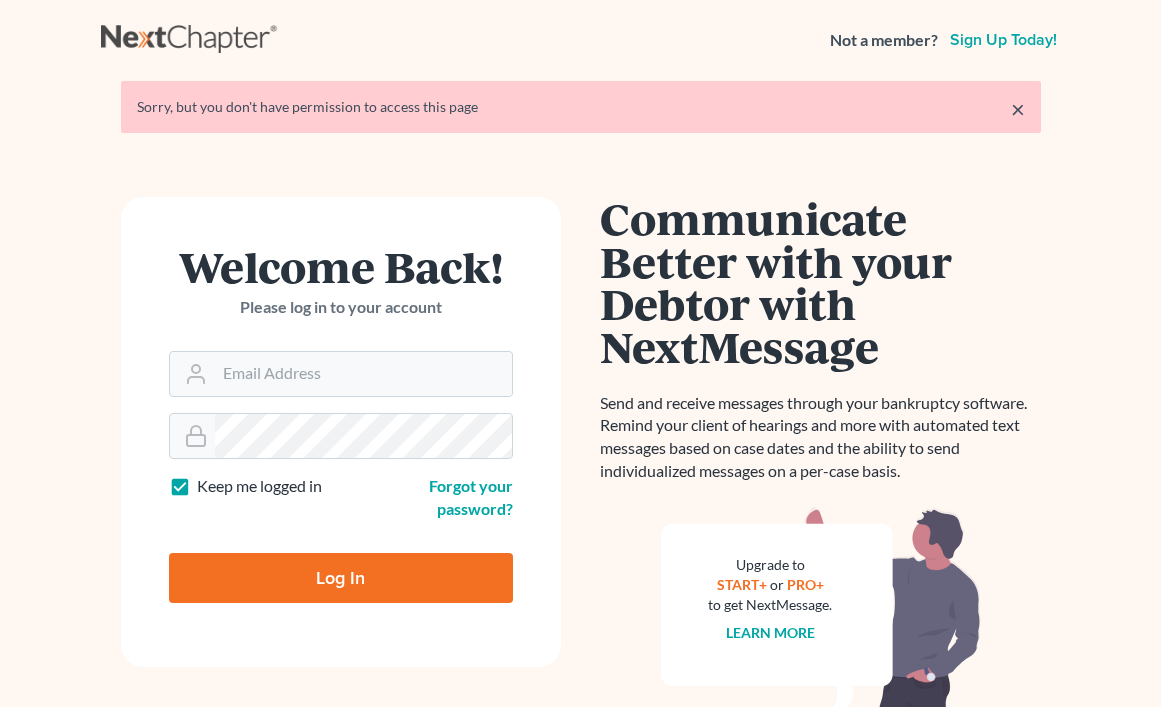 scroll, scrollTop: 0, scrollLeft: 0, axis: both 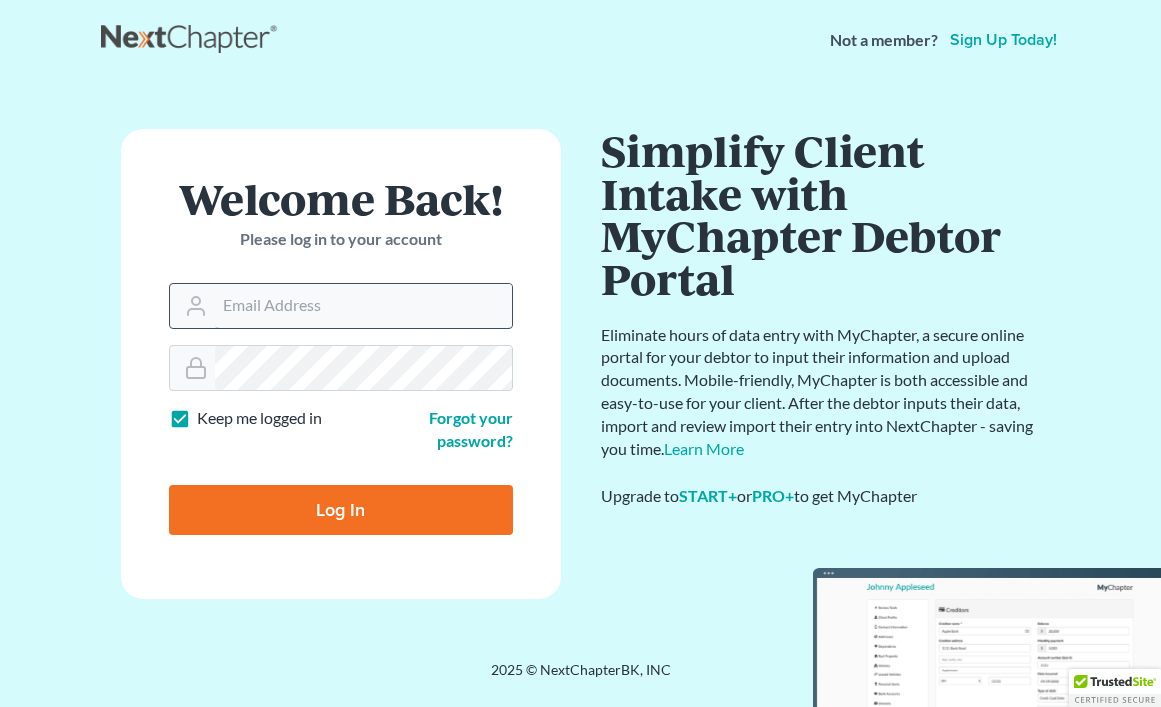 click on "Email Address" at bounding box center [363, 306] 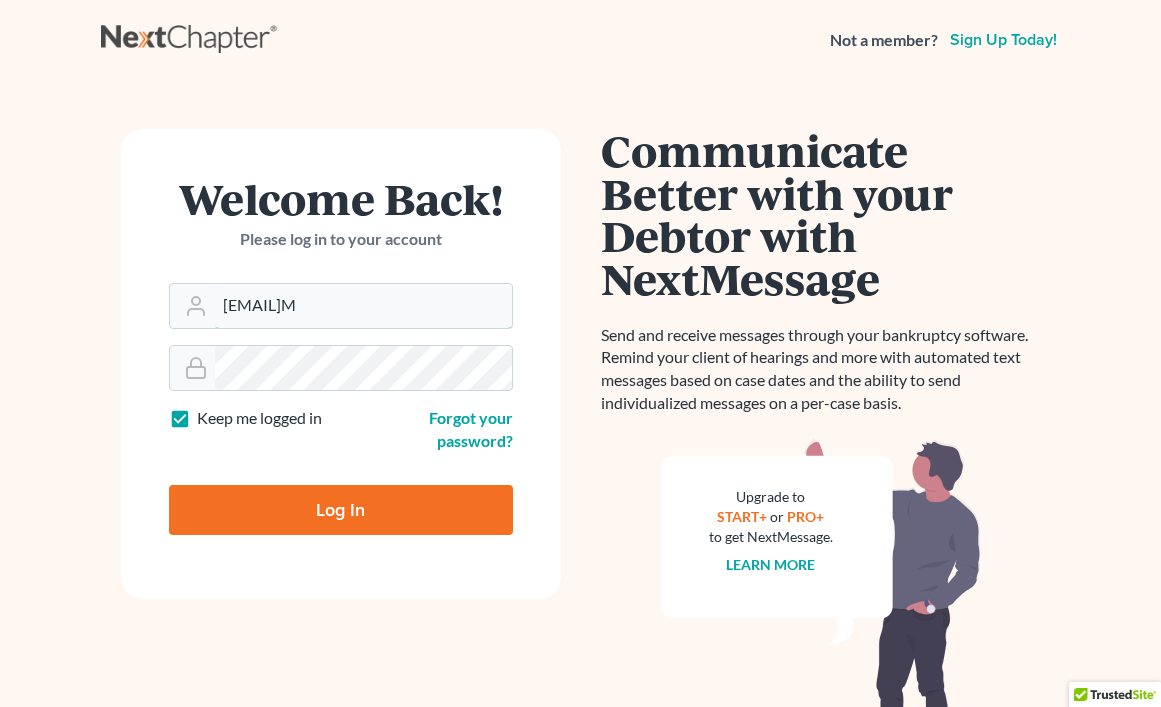 type on "[EMAIL]" 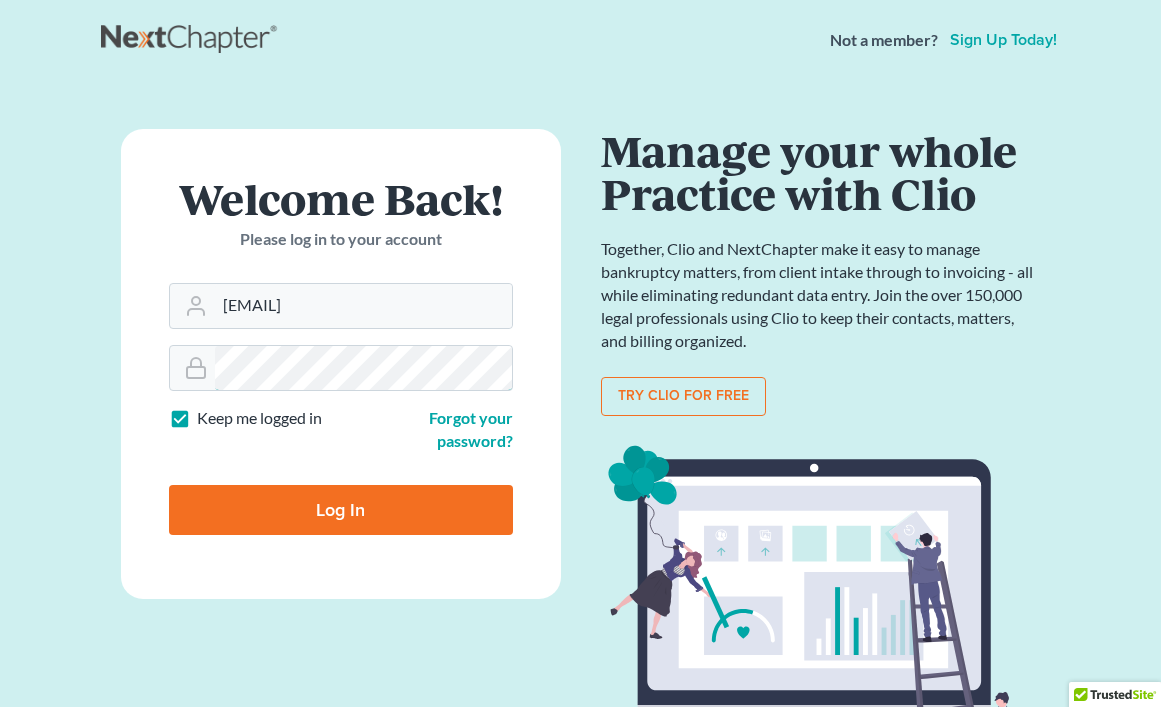 click on "Log In" at bounding box center (341, 510) 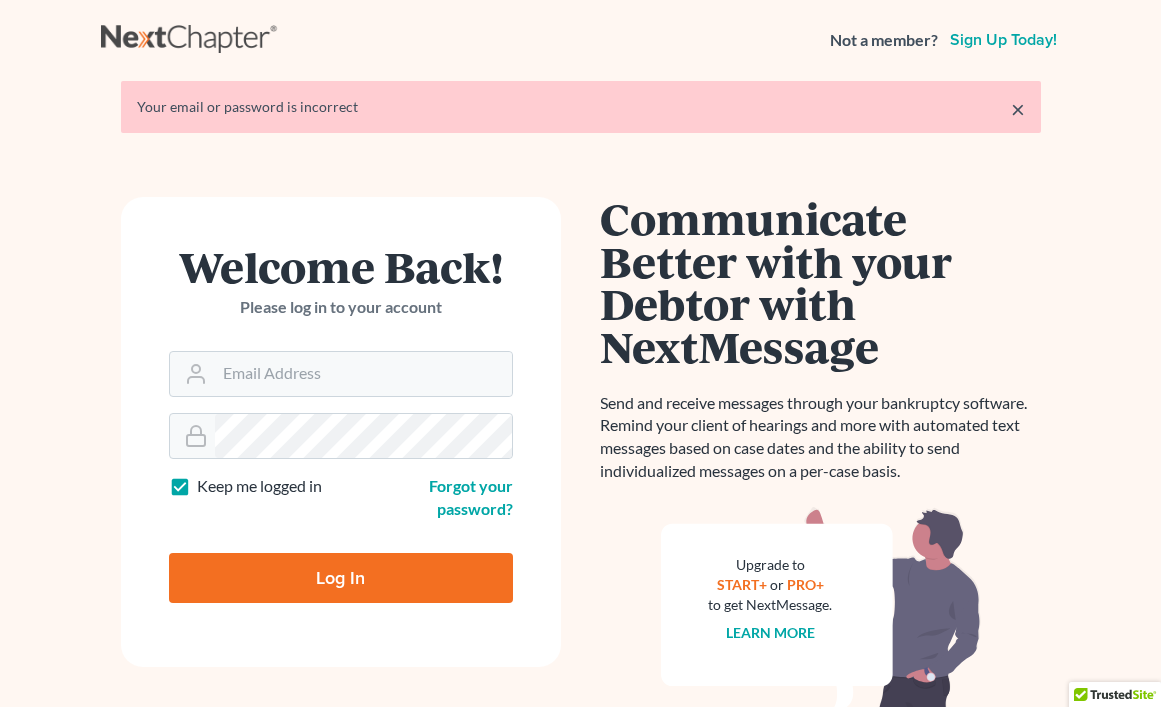 scroll, scrollTop: 0, scrollLeft: 0, axis: both 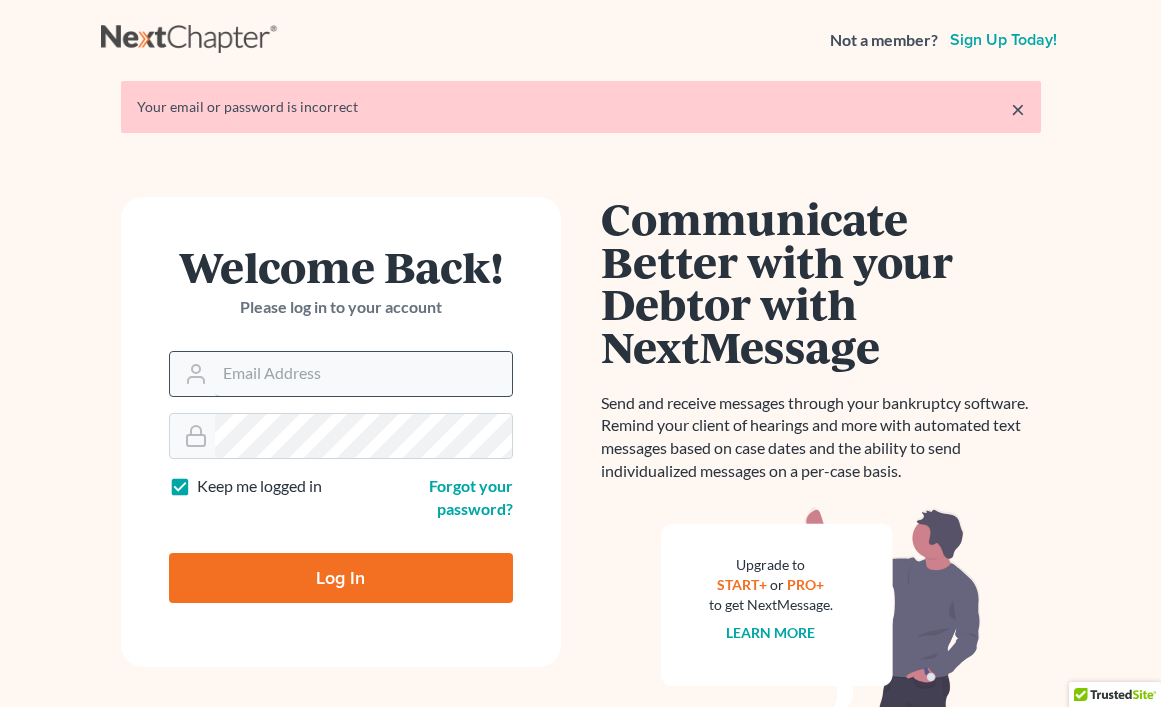 click on "Email Address" at bounding box center [363, 374] 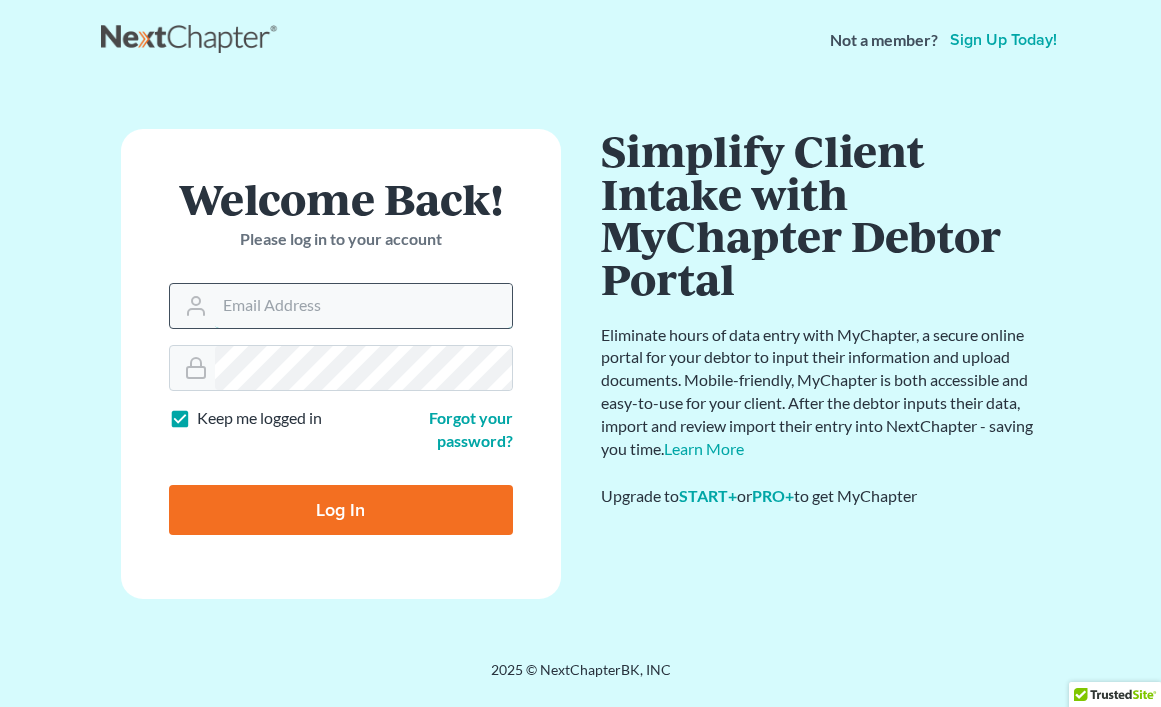 type on "[USERNAME]@example.com" 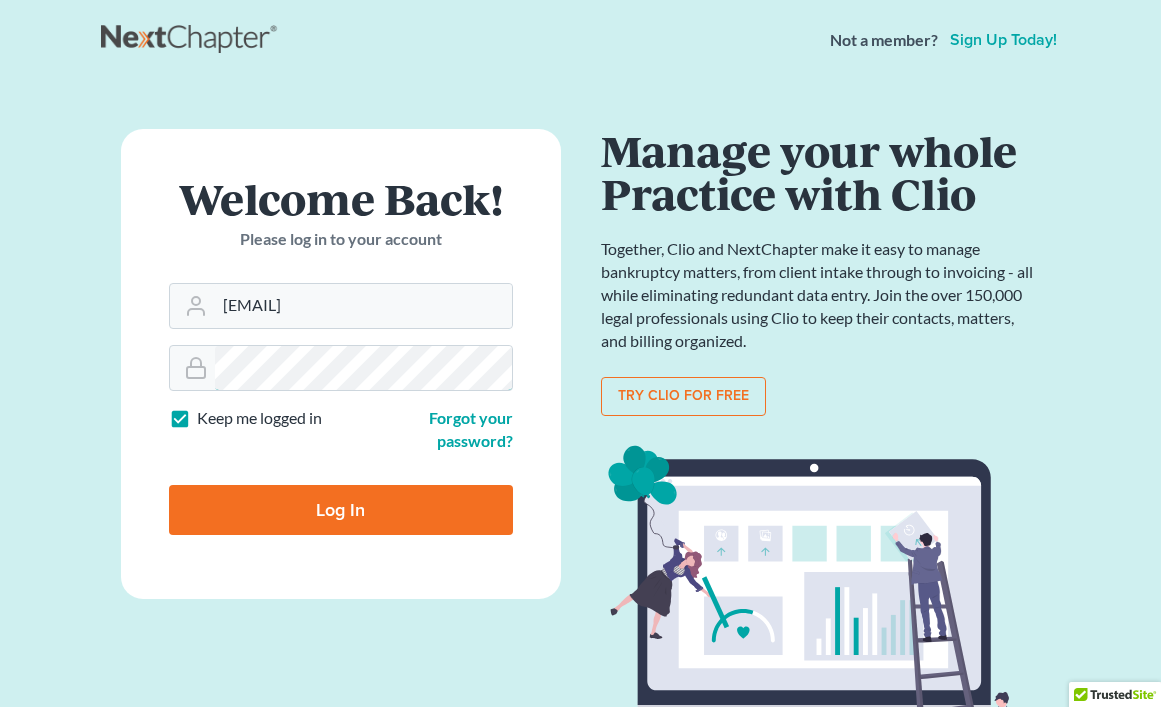 click on "Log In" at bounding box center [341, 510] 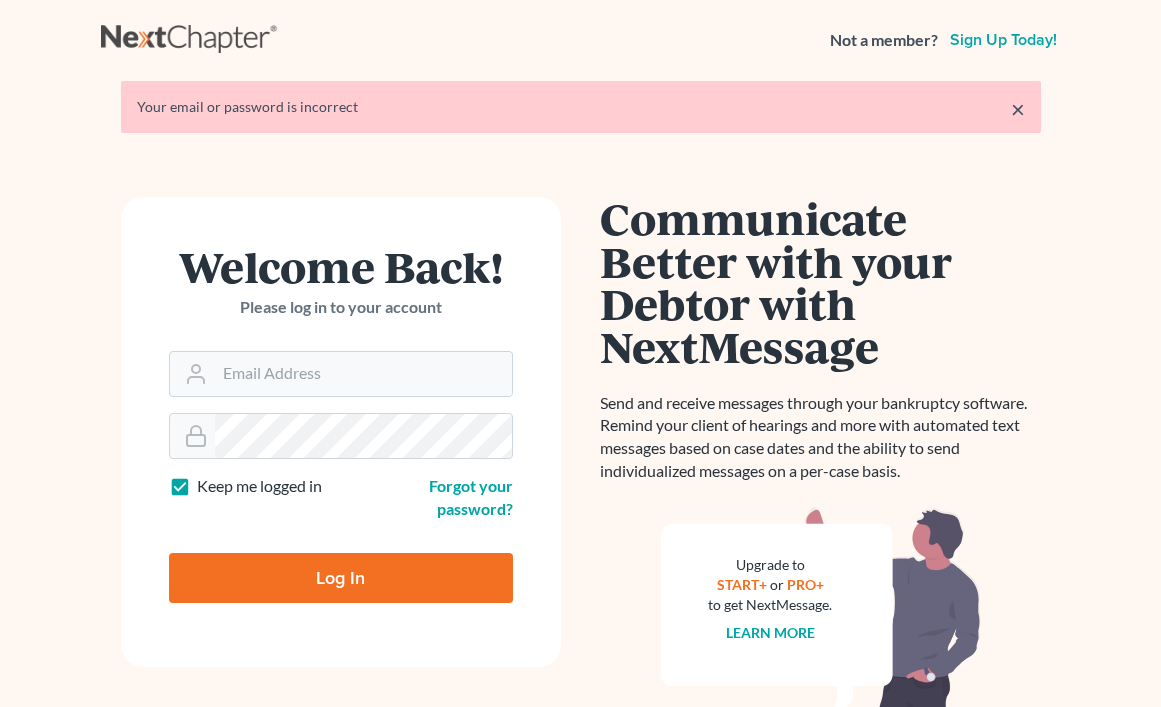 scroll, scrollTop: 0, scrollLeft: 0, axis: both 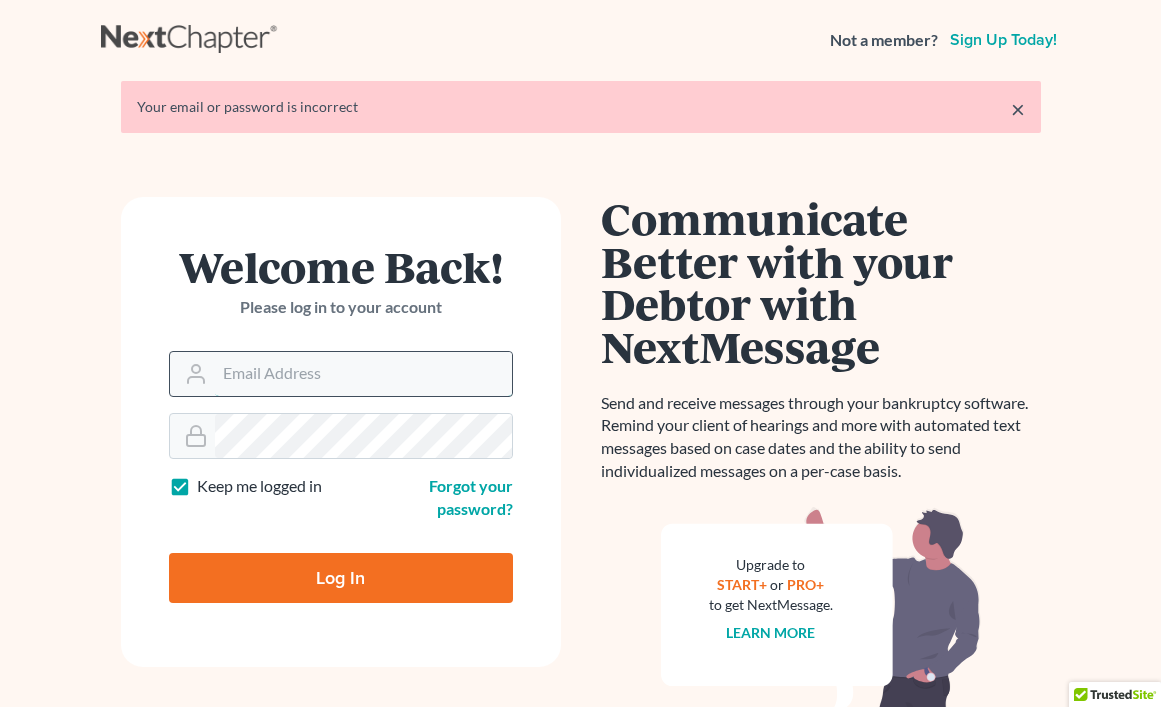 click on "Email Address" at bounding box center (363, 374) 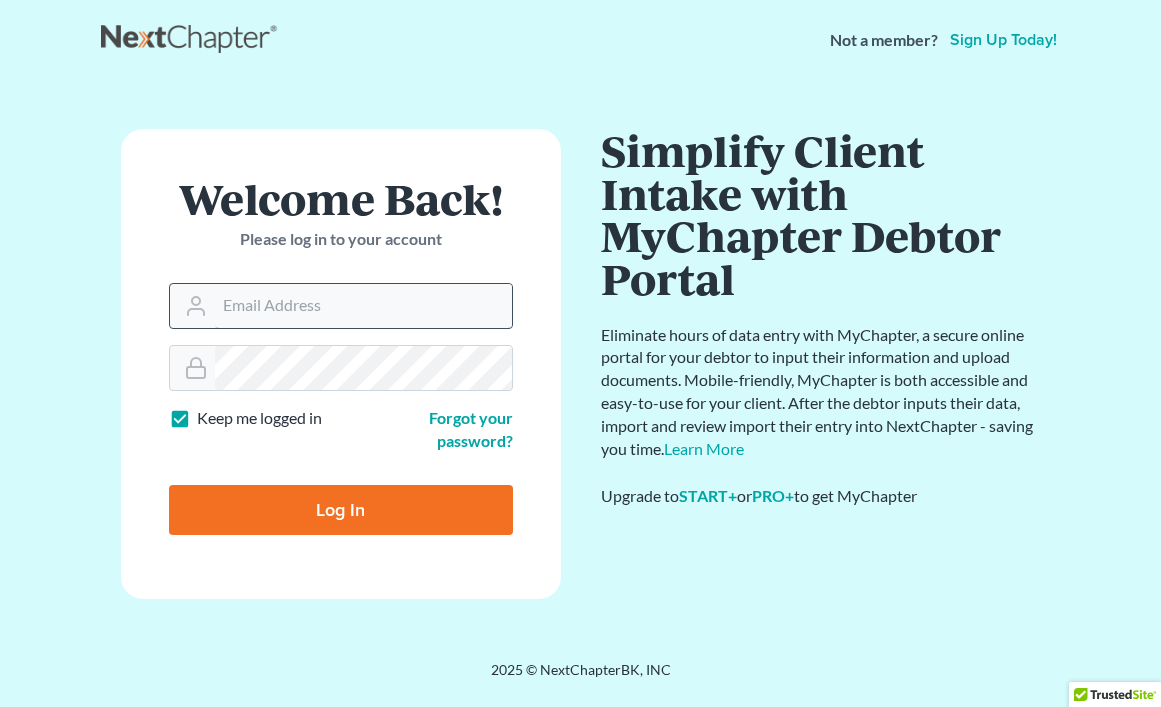 type on "[USERNAME]@example.com" 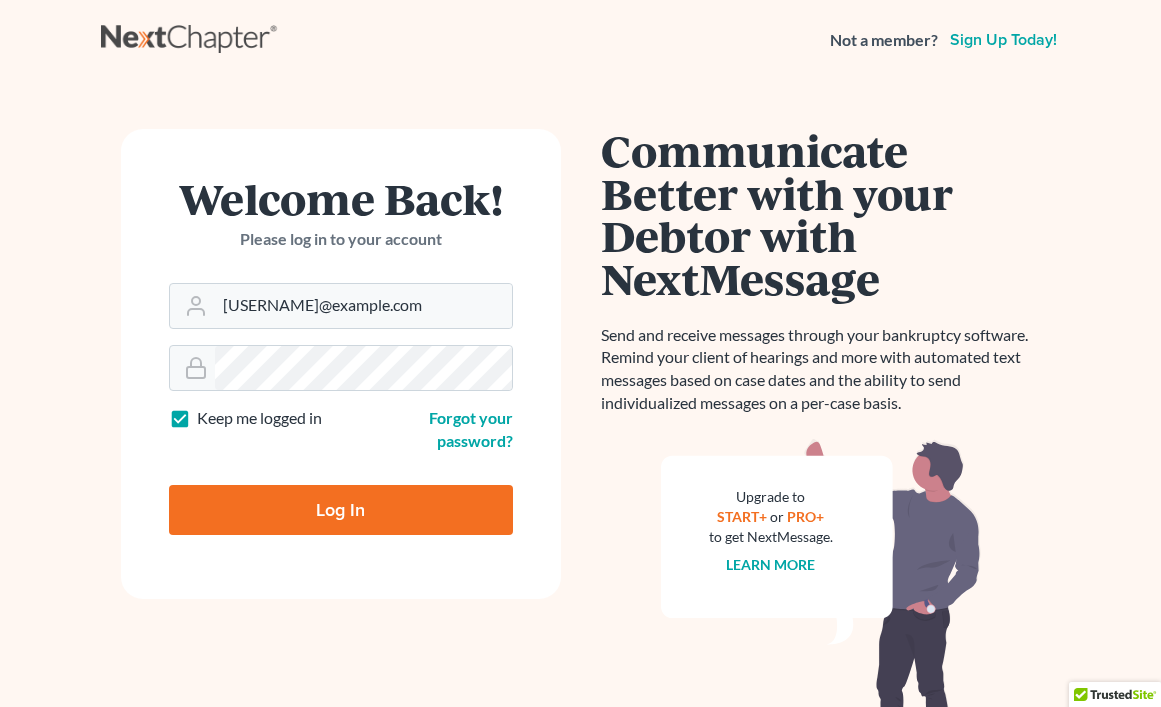 click on "Log In" at bounding box center (341, 510) 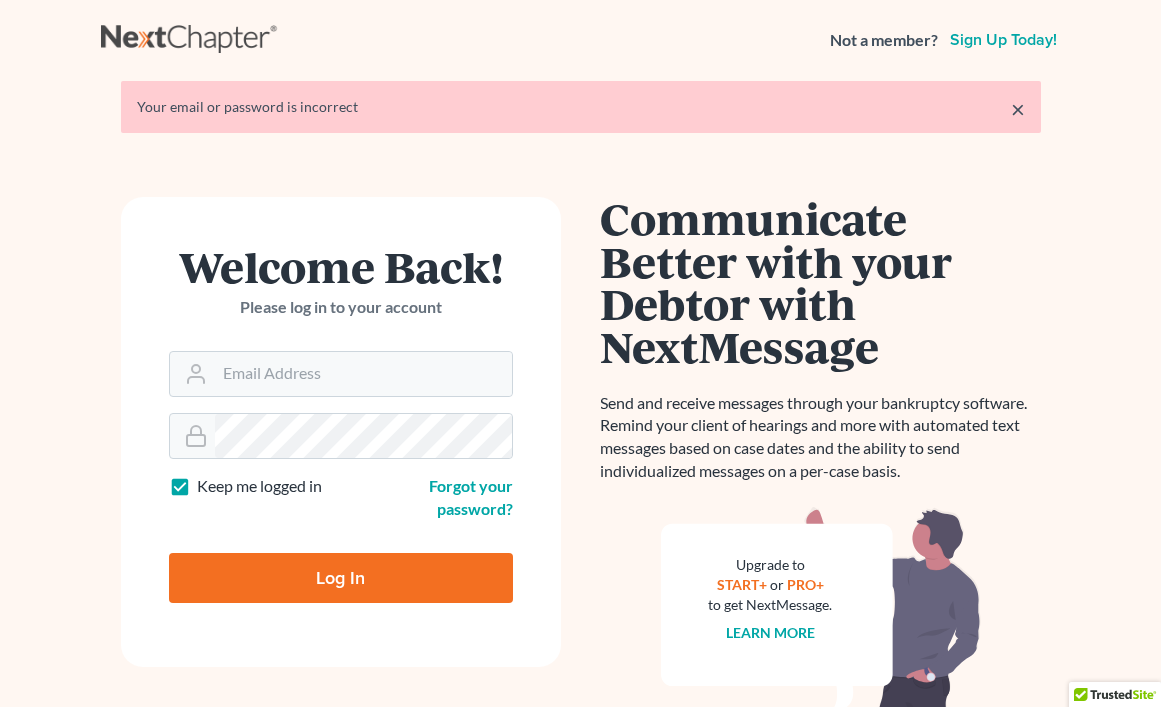 scroll, scrollTop: 0, scrollLeft: 0, axis: both 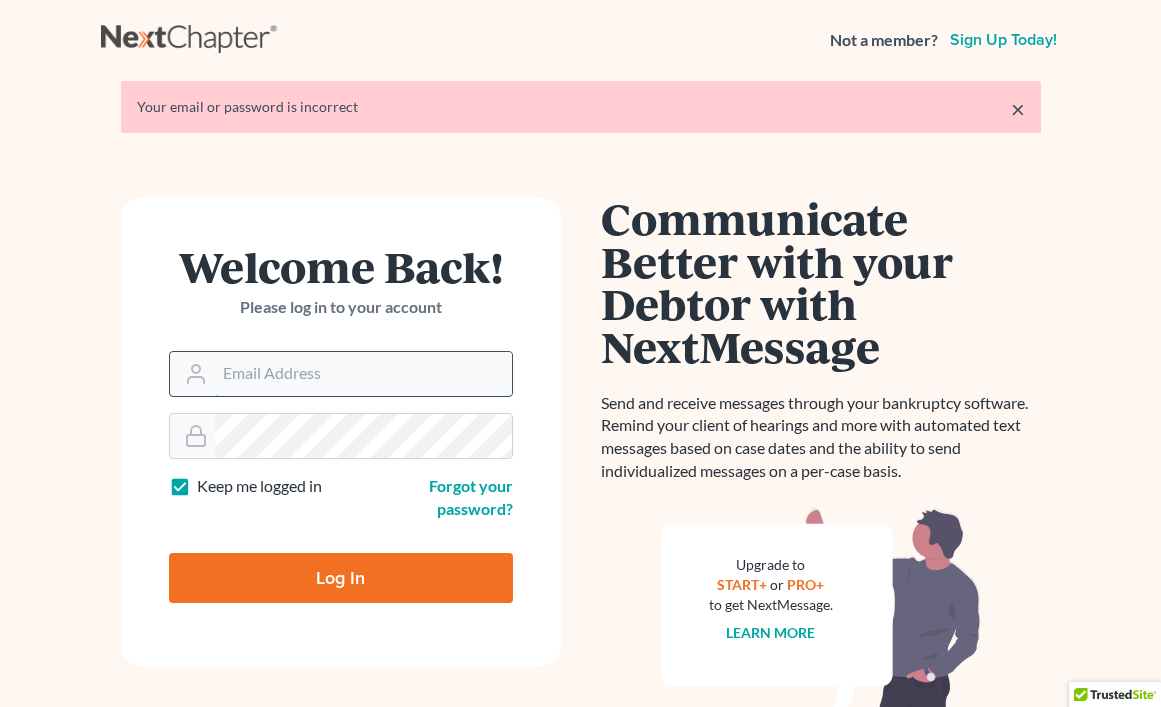 click on "Email Address" at bounding box center (363, 374) 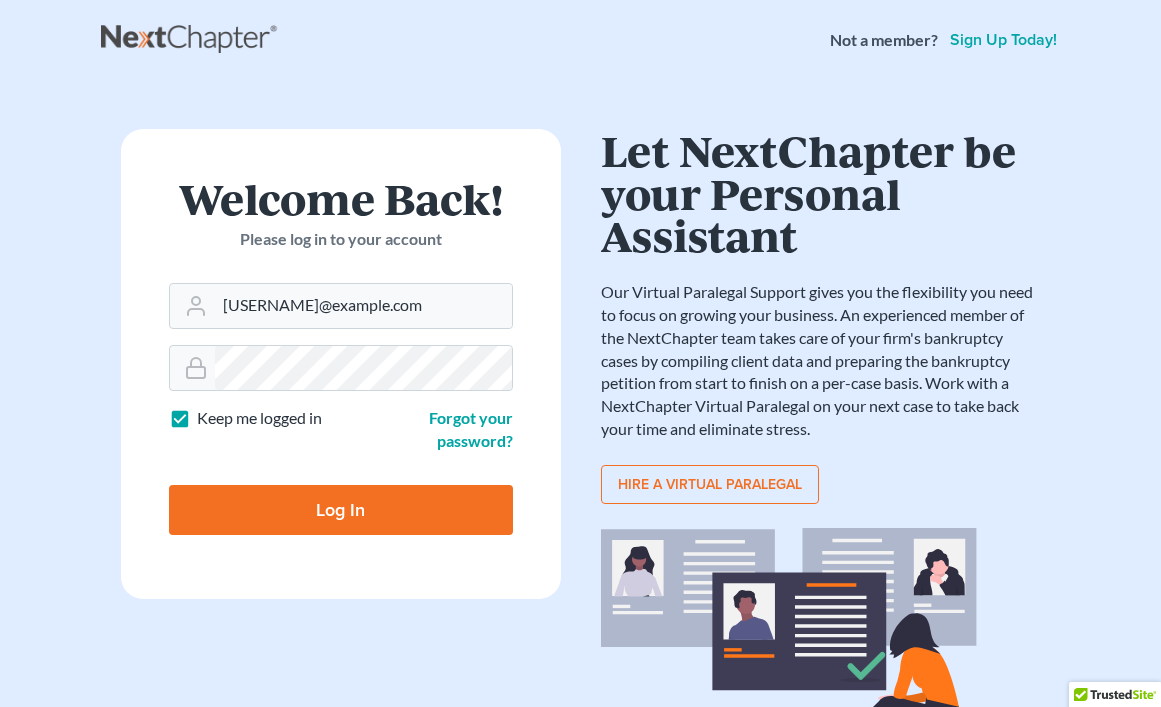 click on "Log In" at bounding box center [341, 510] 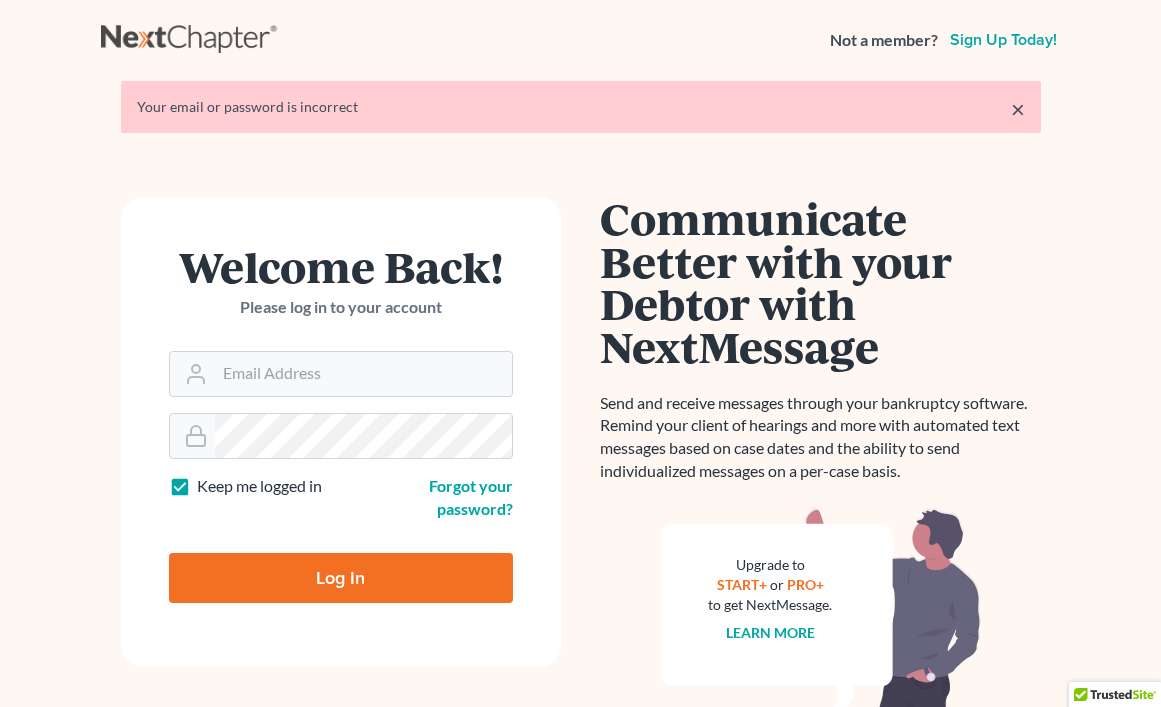 scroll, scrollTop: 0, scrollLeft: 0, axis: both 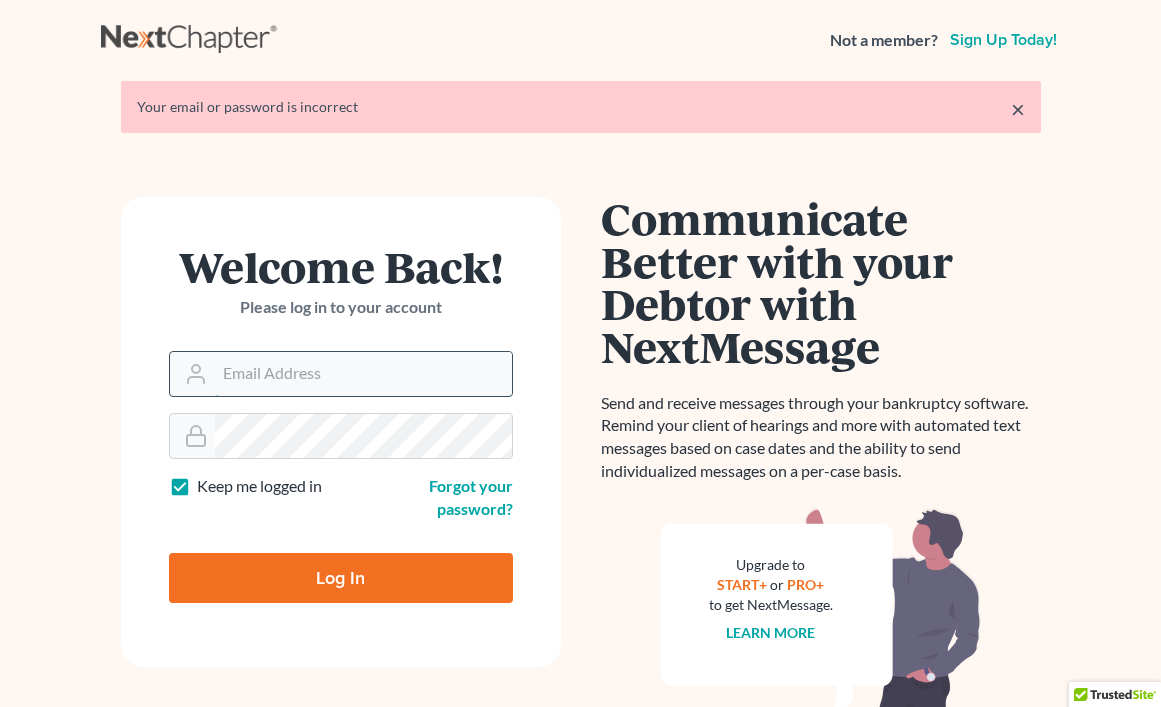 click on "Email Address" at bounding box center (363, 374) 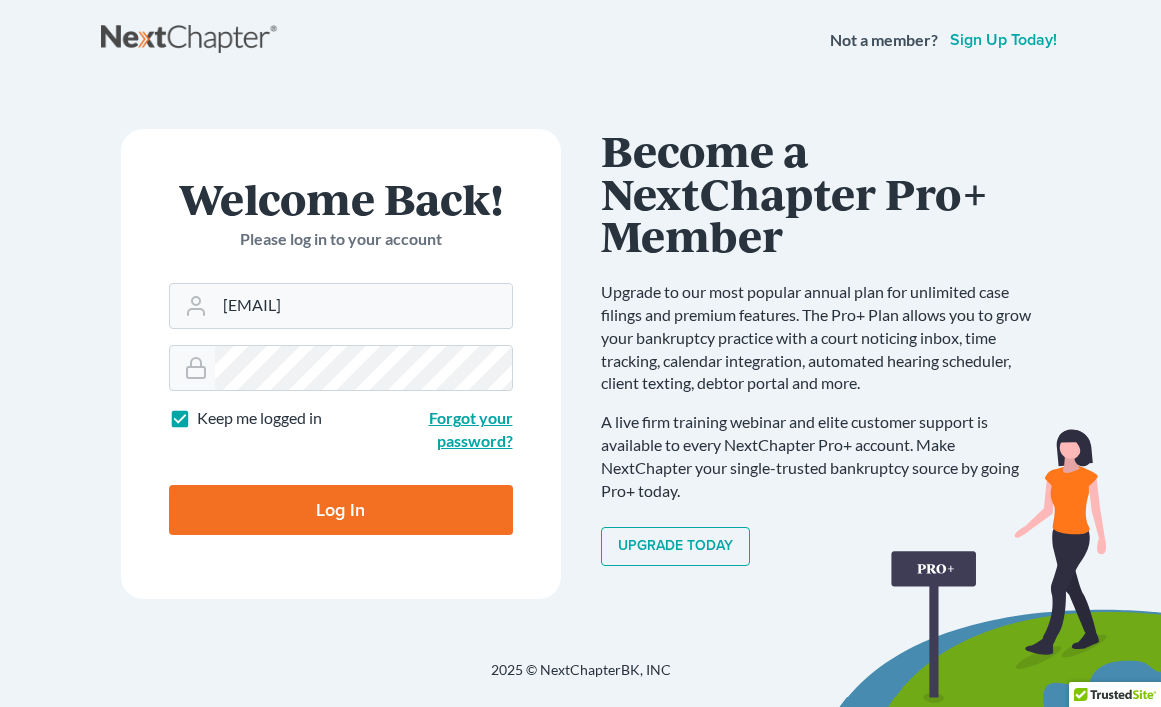 click on "Forgot your password?" at bounding box center (471, 429) 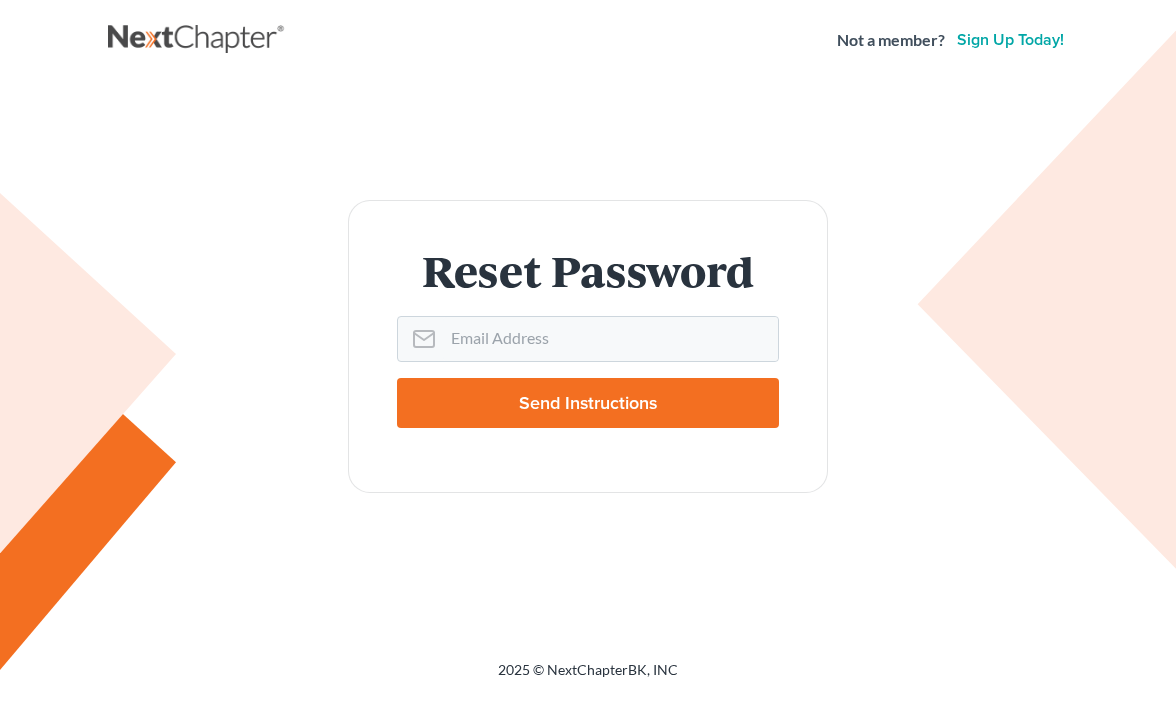 scroll, scrollTop: 0, scrollLeft: 0, axis: both 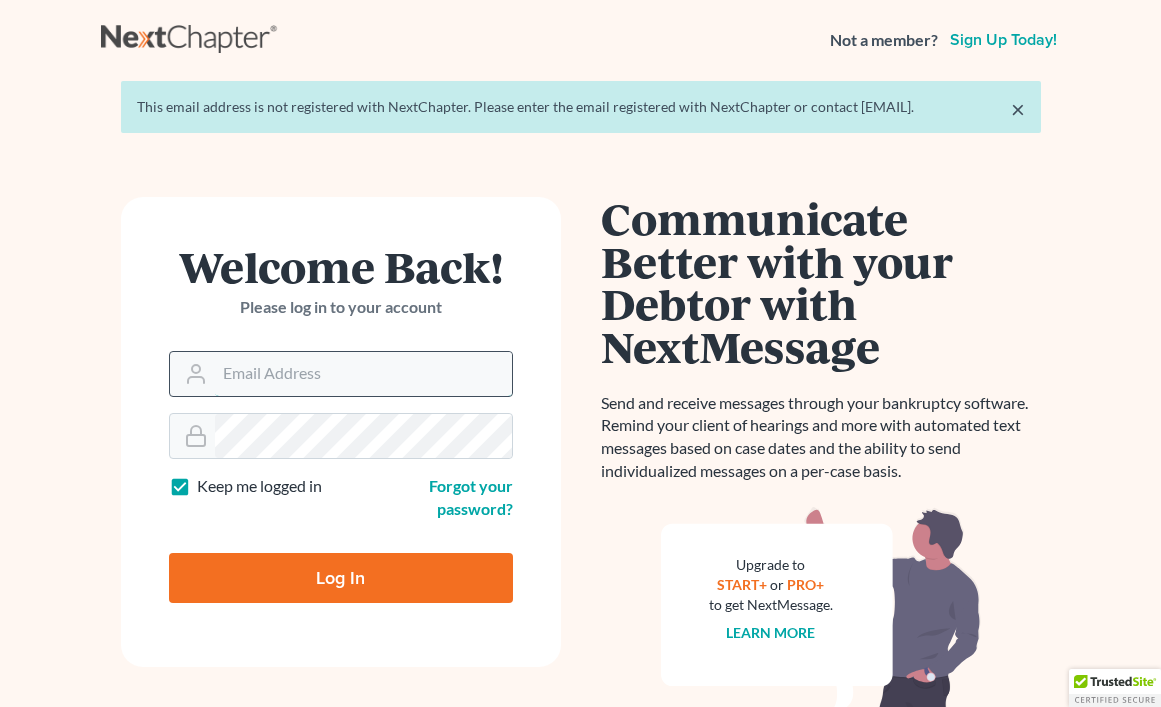 click on "Email Address" at bounding box center [363, 374] 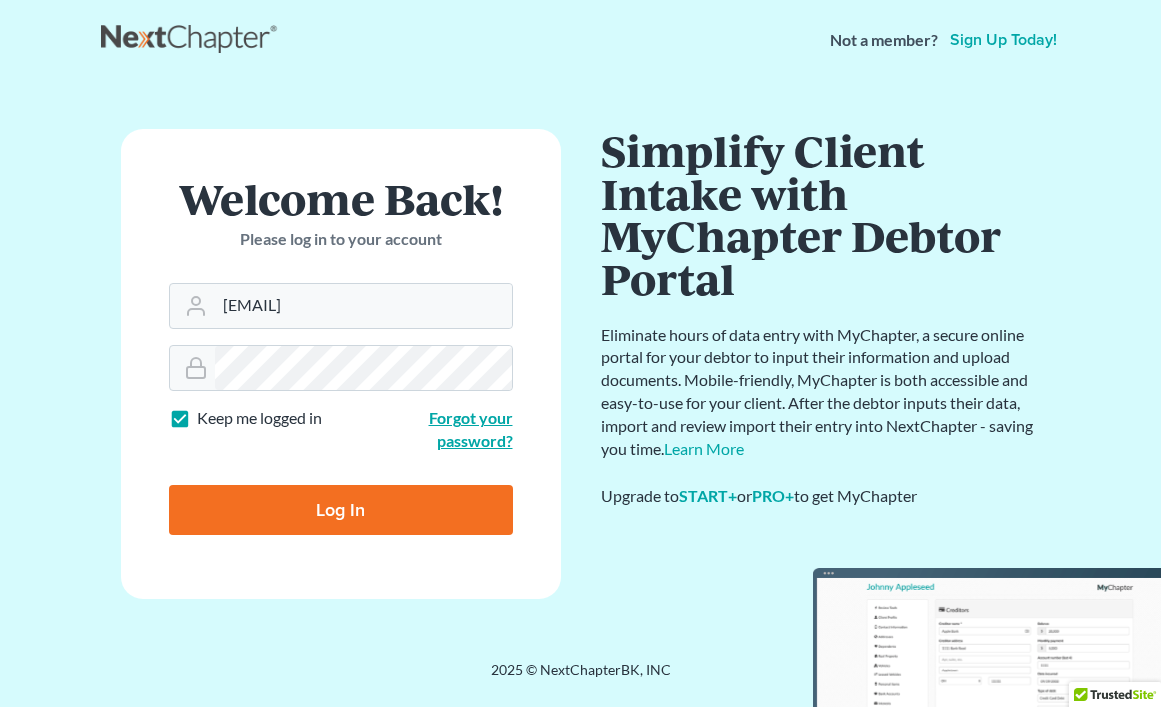 click on "Forgot your password?" at bounding box center (471, 429) 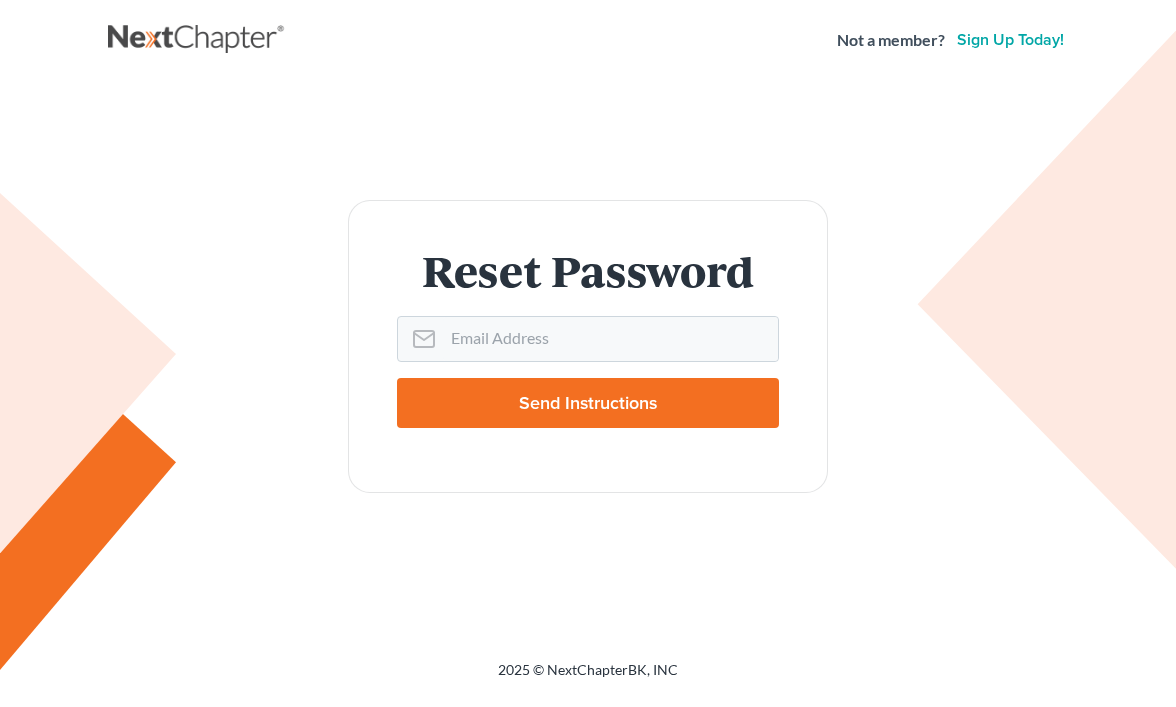scroll, scrollTop: 0, scrollLeft: 0, axis: both 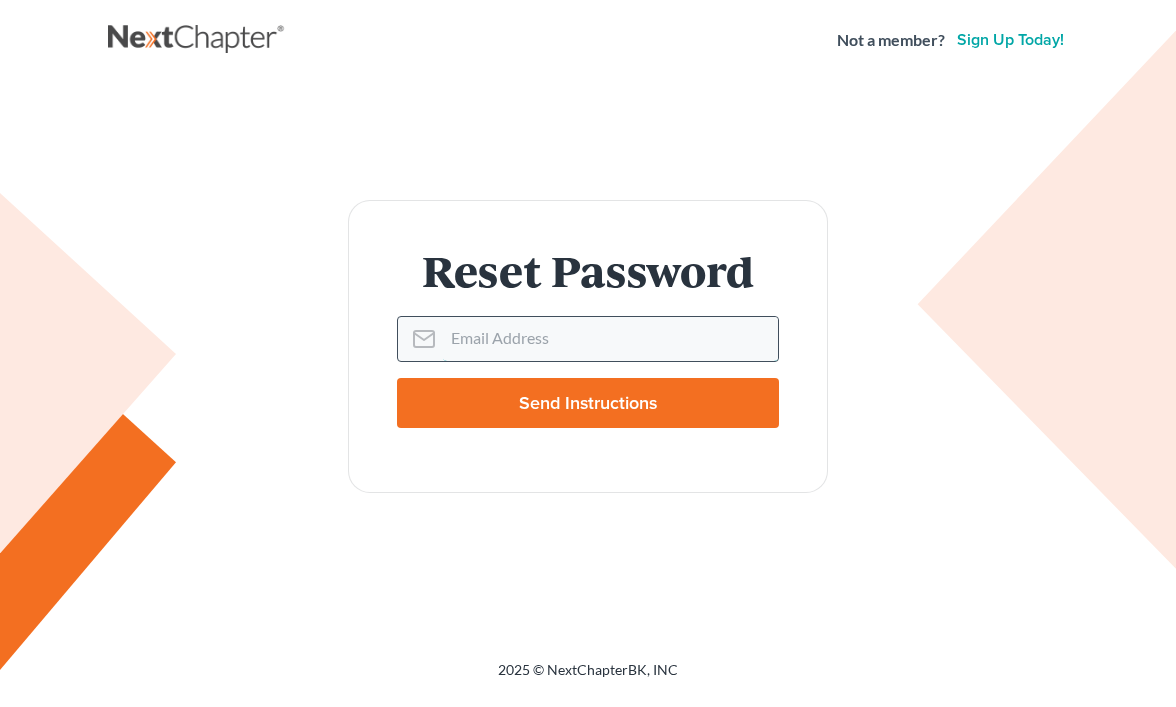 click on "Email Address" at bounding box center [610, 339] 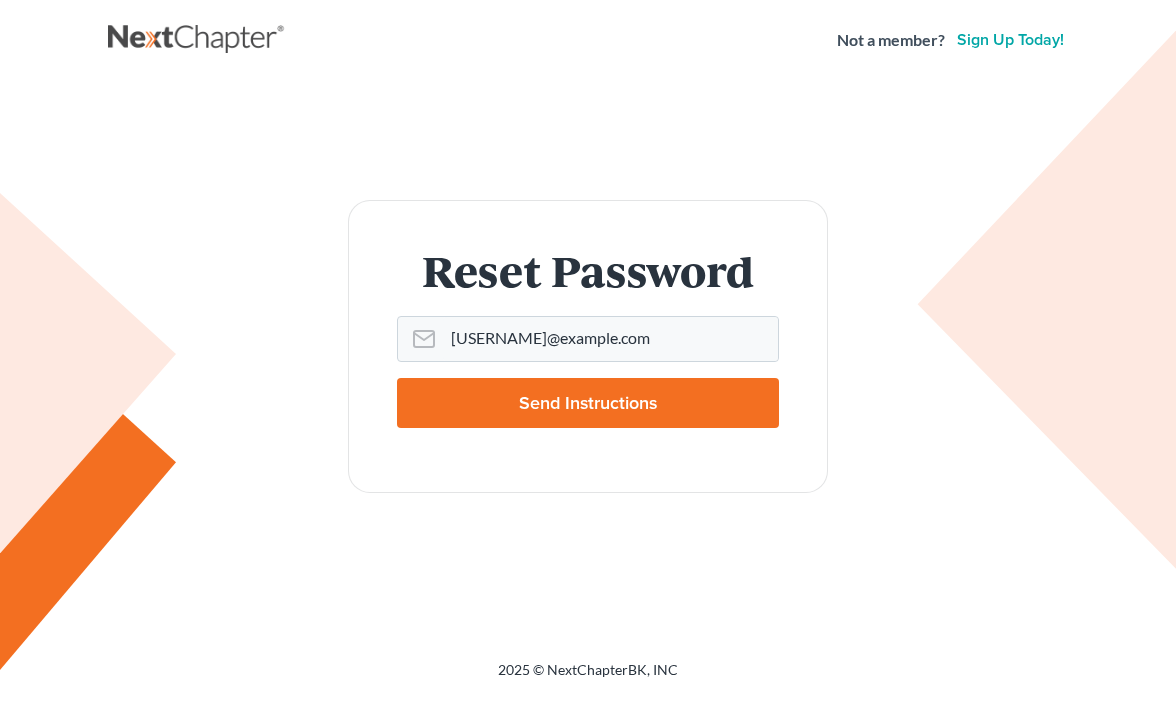 click on "Send Instructions" at bounding box center [588, 403] 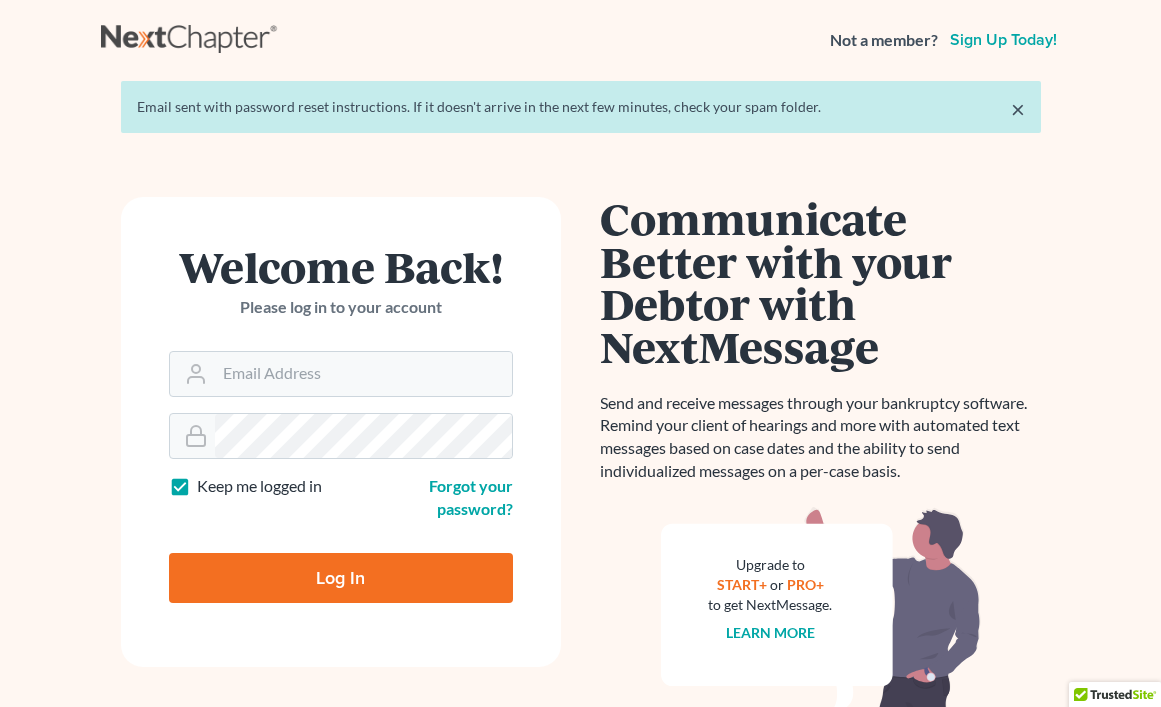 scroll, scrollTop: 0, scrollLeft: 0, axis: both 